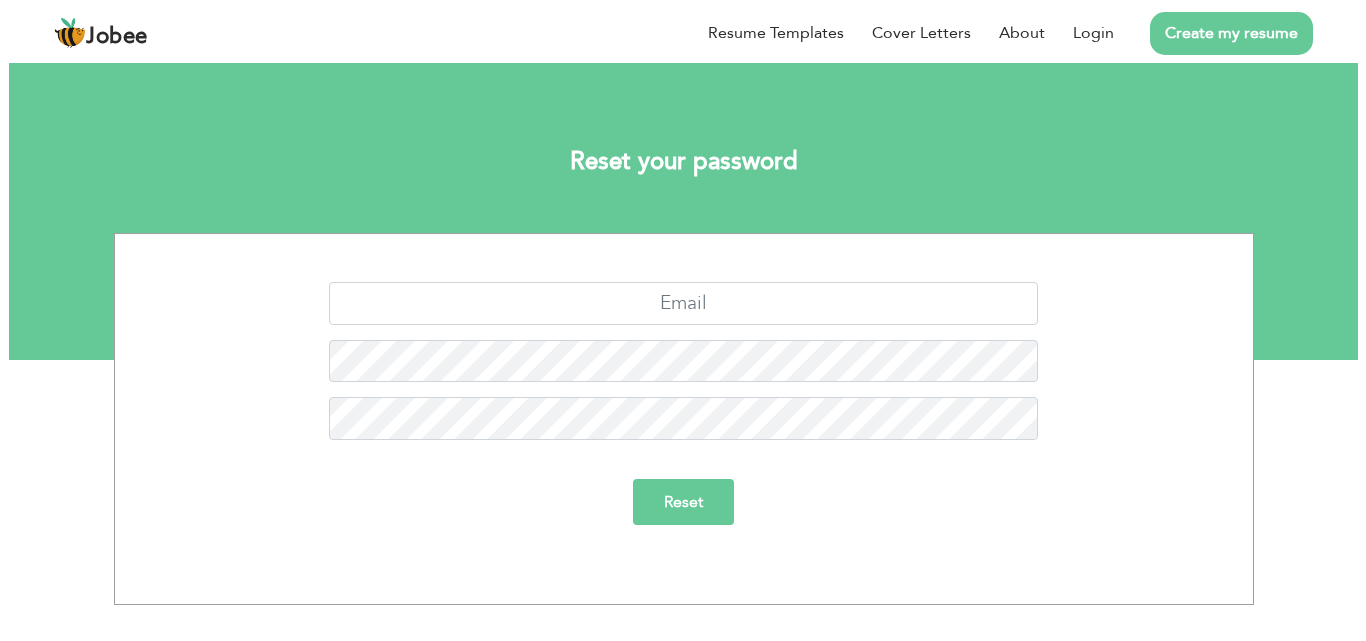 scroll, scrollTop: 0, scrollLeft: 0, axis: both 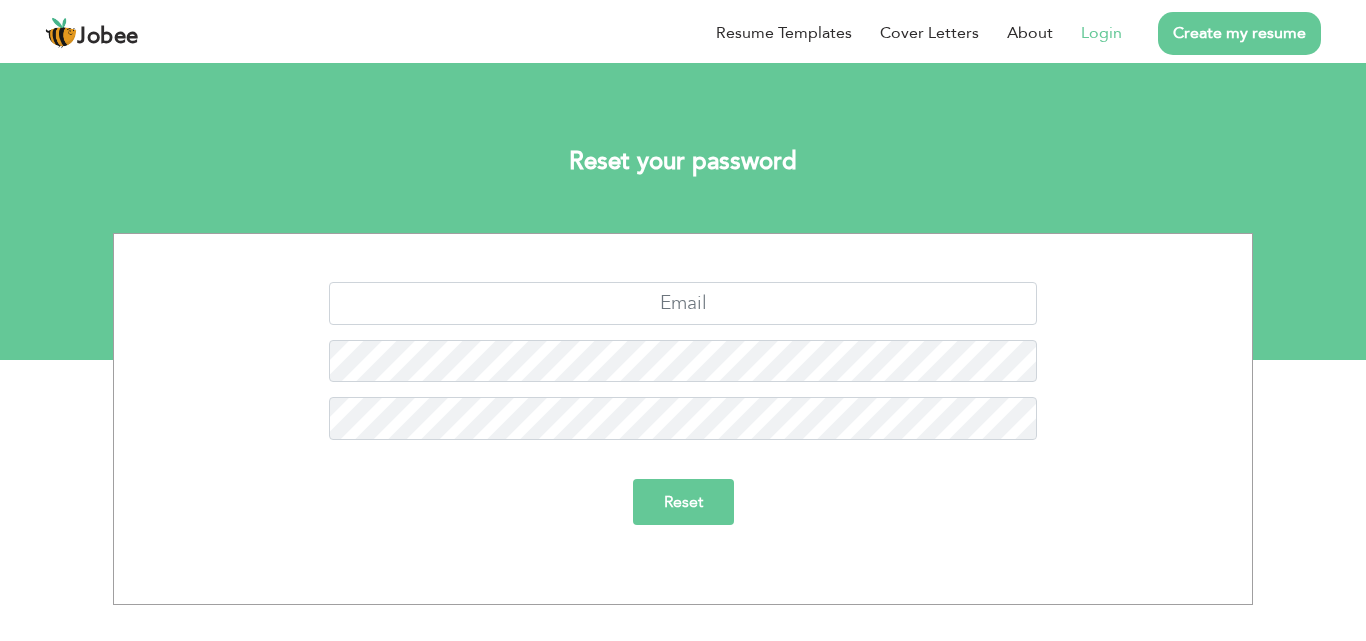 click on "Login" at bounding box center (1101, 33) 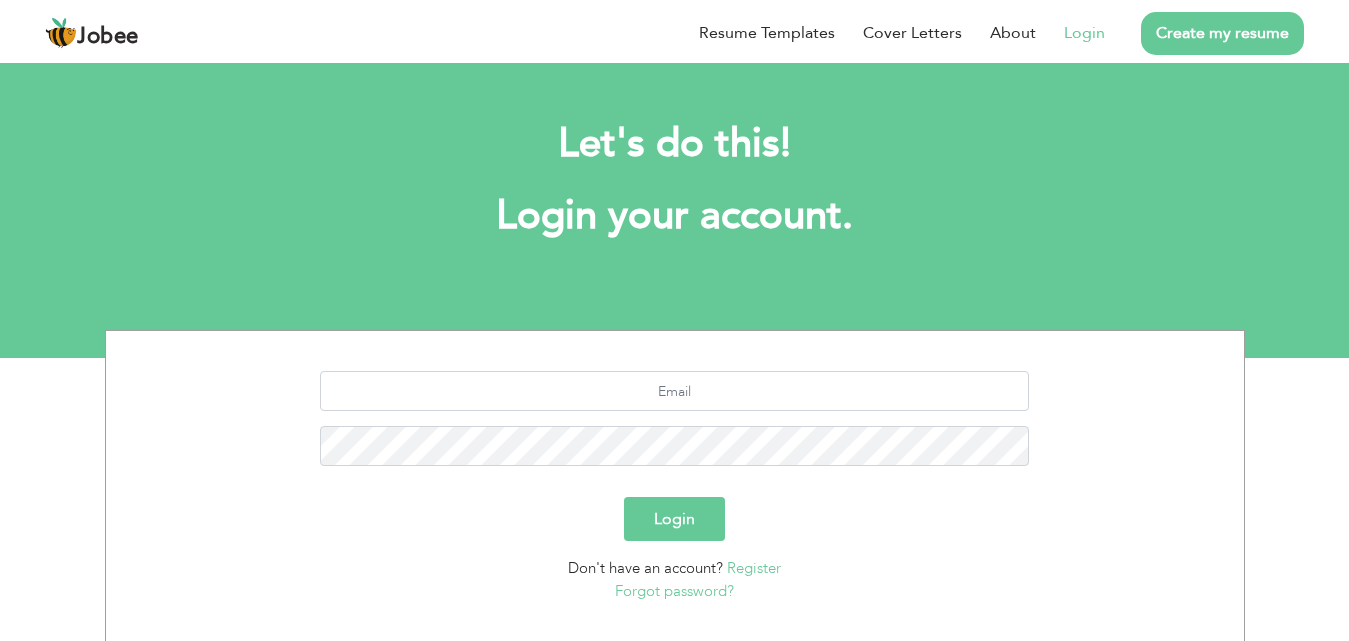 scroll, scrollTop: 0, scrollLeft: 0, axis: both 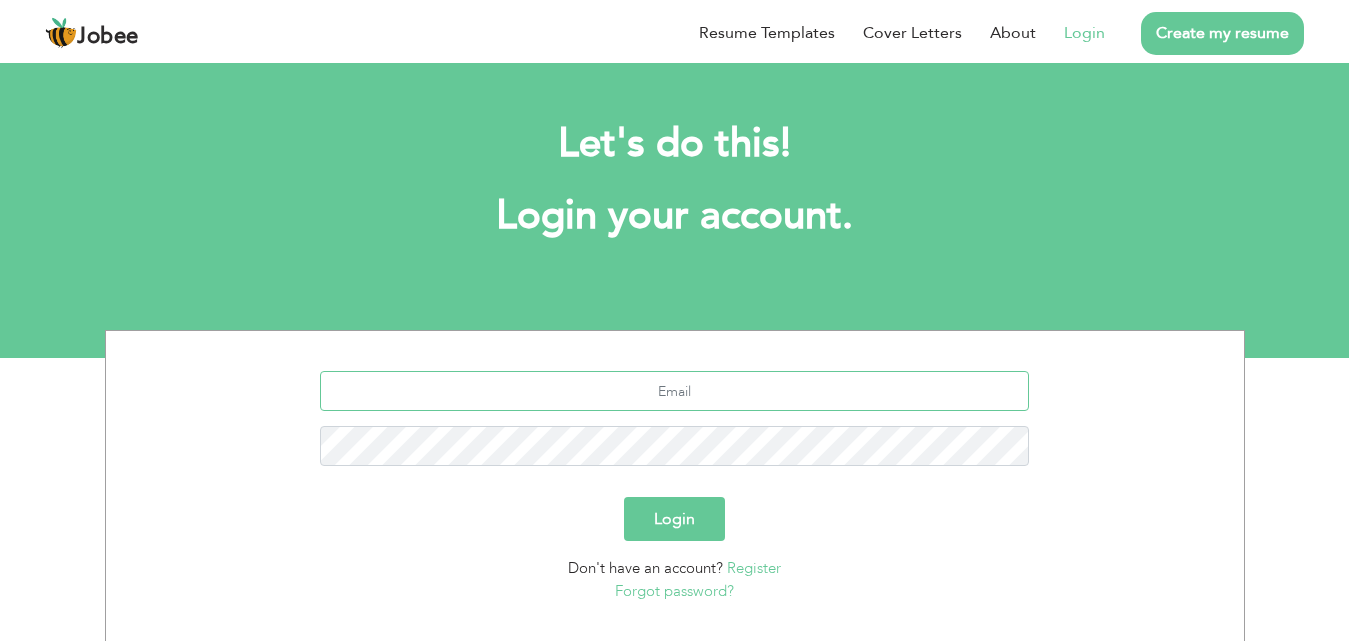 click at bounding box center (674, 391) 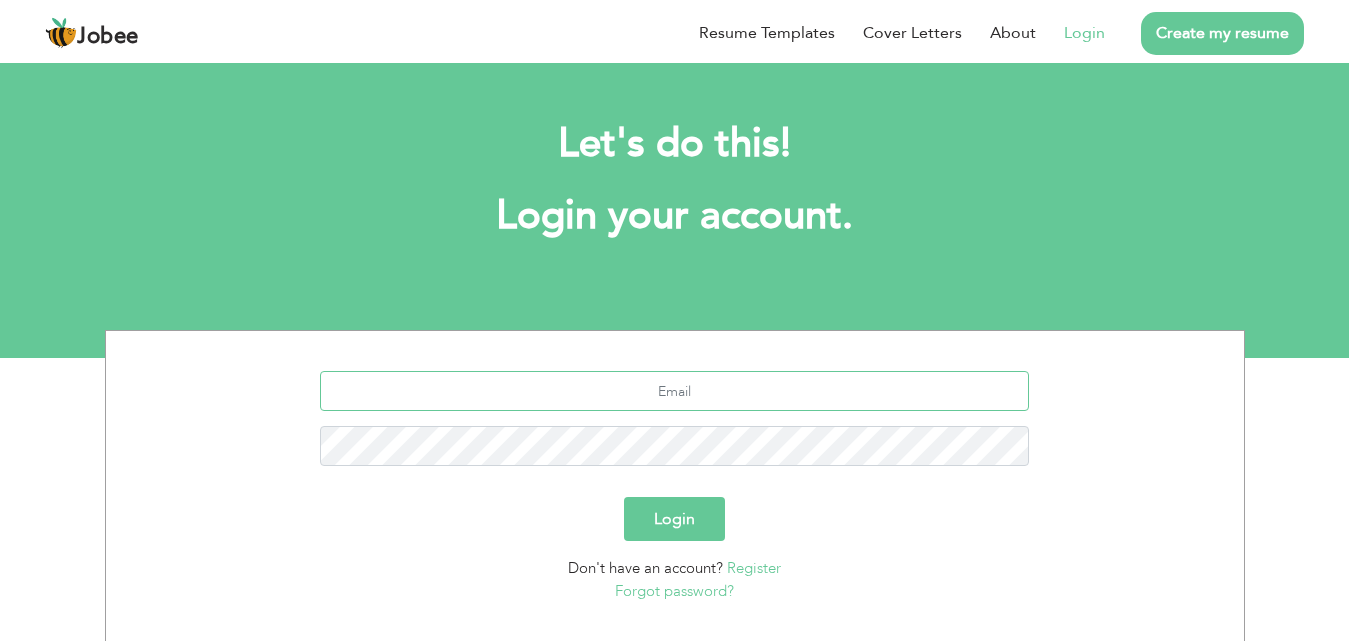 type on "[EMAIL]" 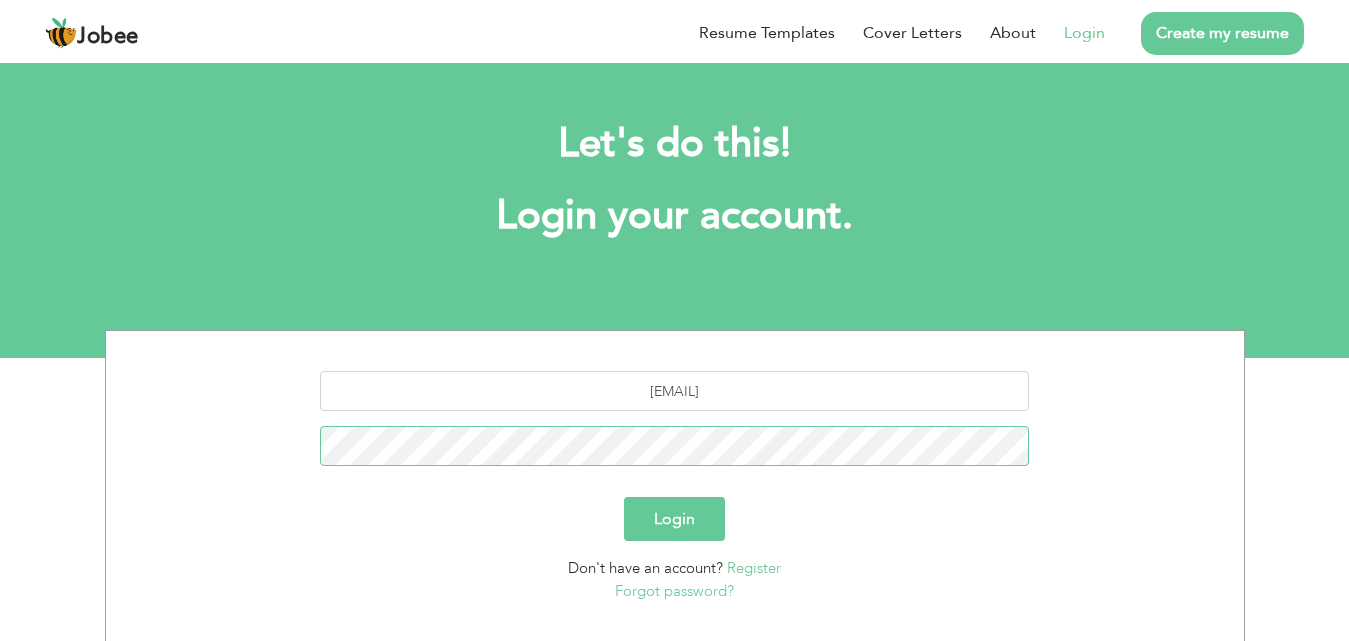 click on "Login" at bounding box center (674, 519) 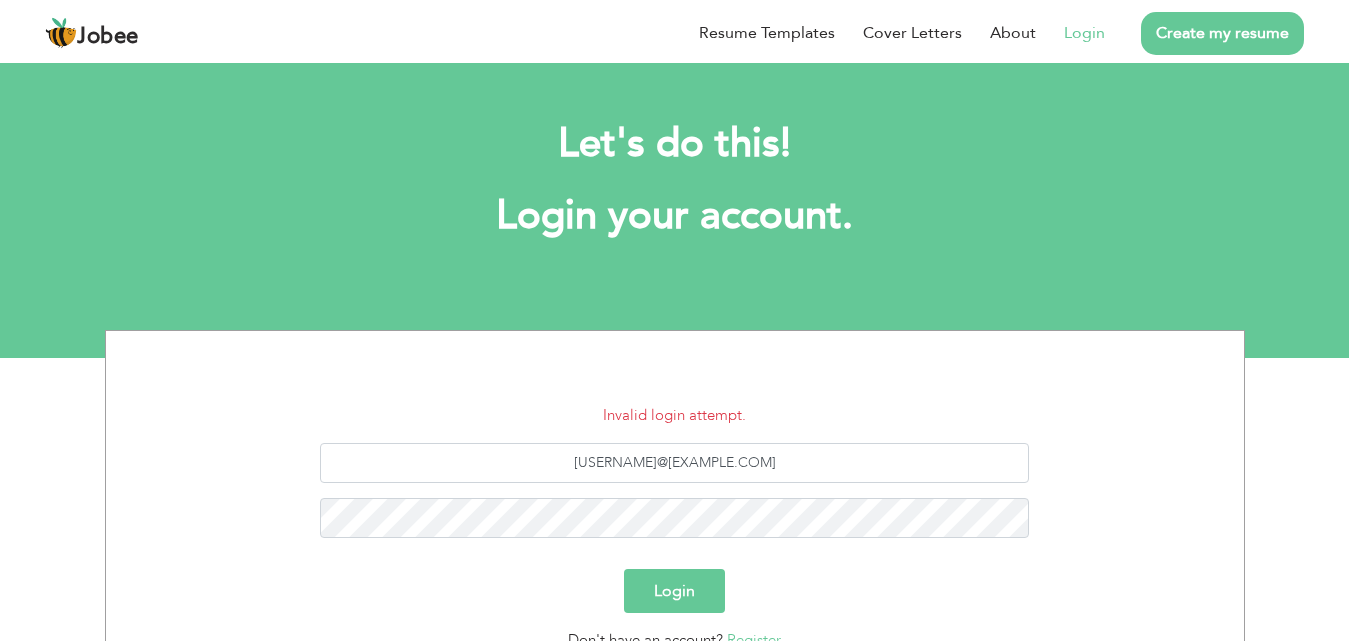 scroll, scrollTop: 0, scrollLeft: 0, axis: both 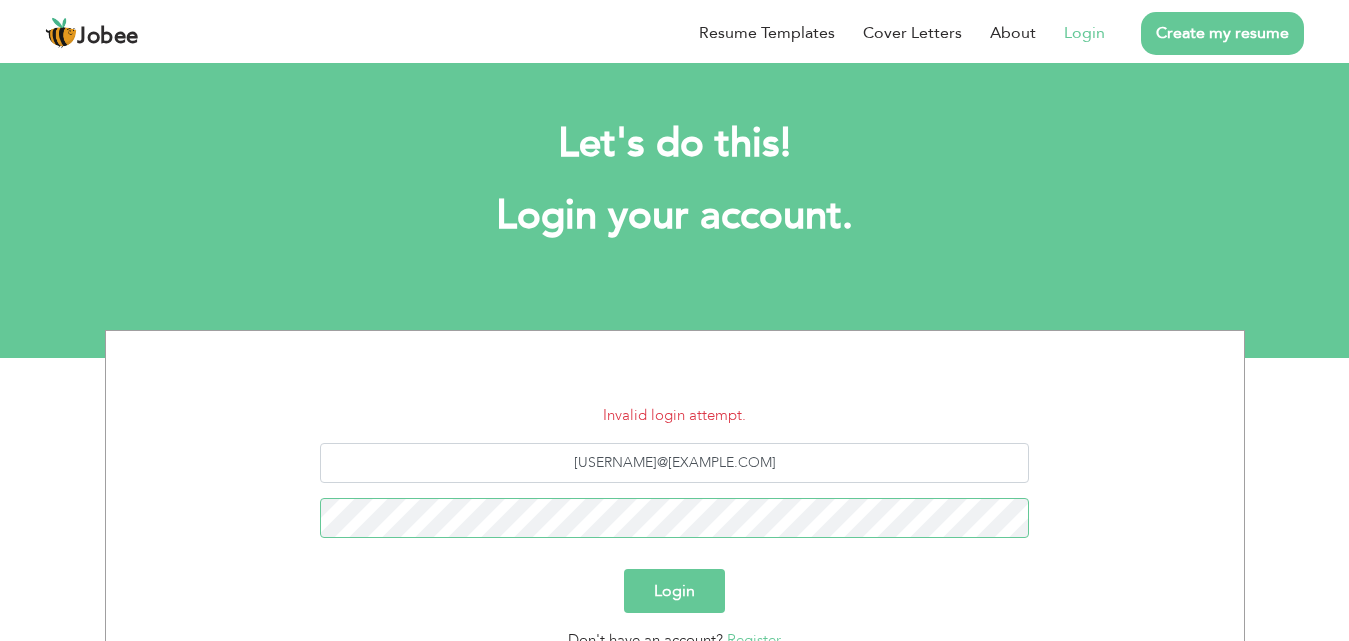 click on "Login" at bounding box center (674, 591) 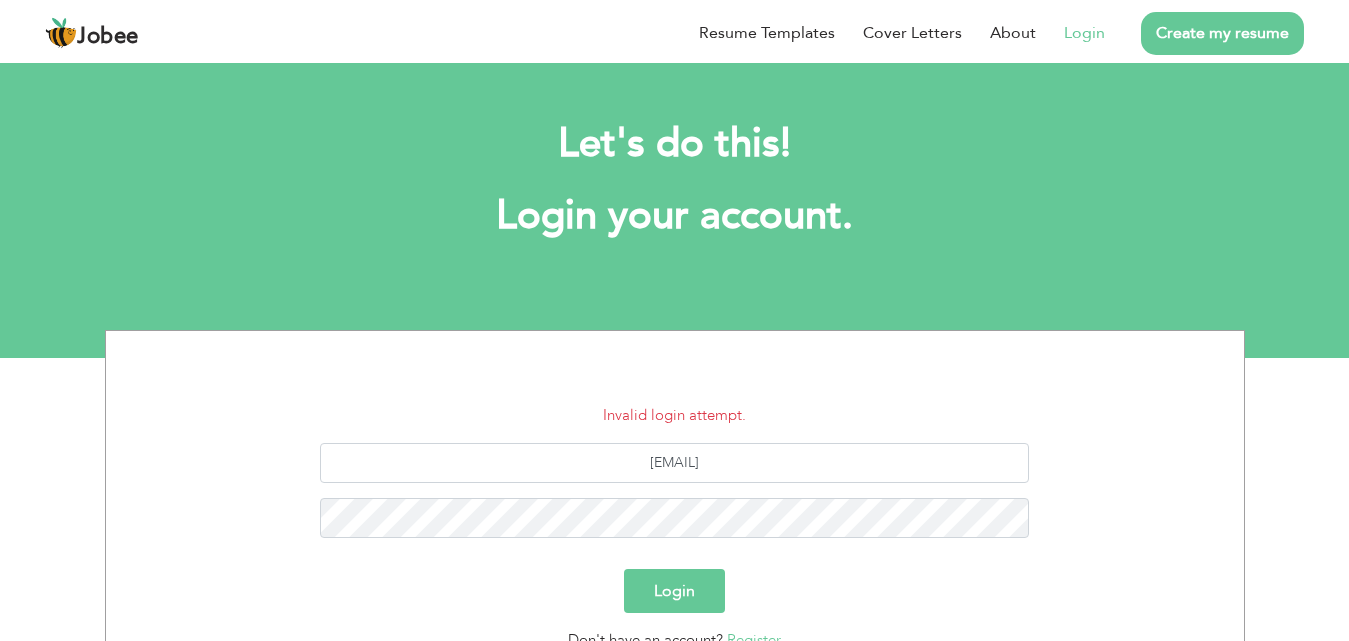 scroll, scrollTop: 0, scrollLeft: 0, axis: both 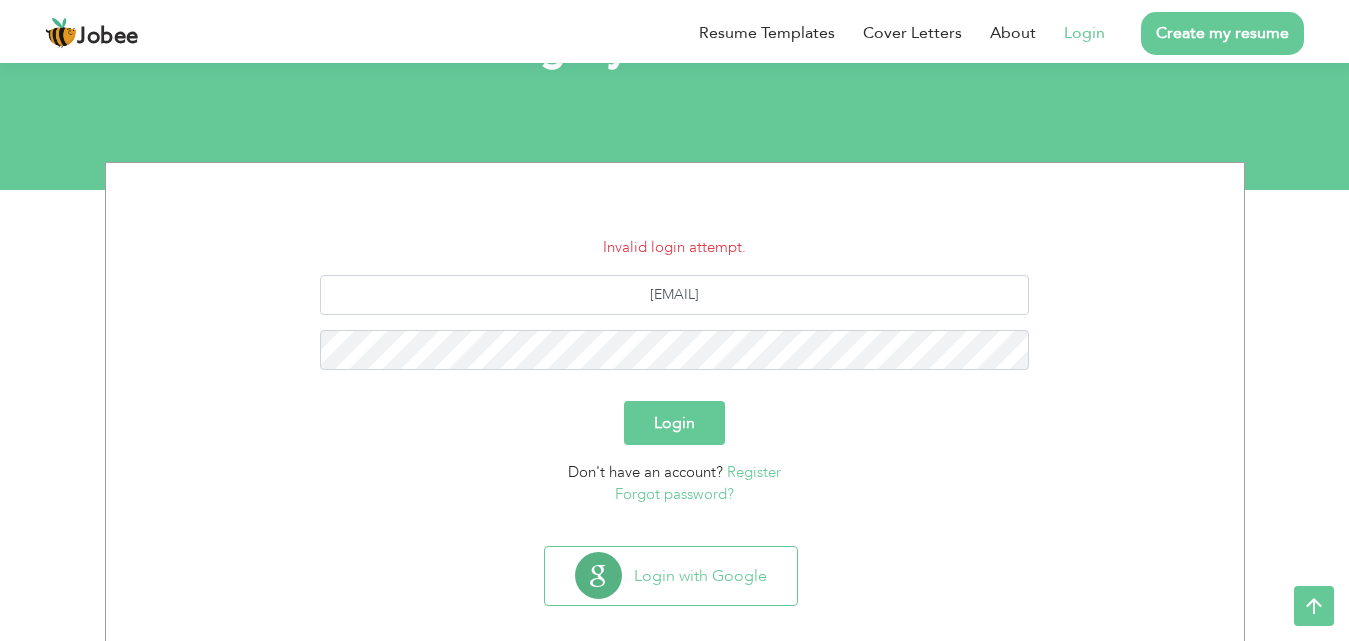click on "Forgot password?" at bounding box center [674, 494] 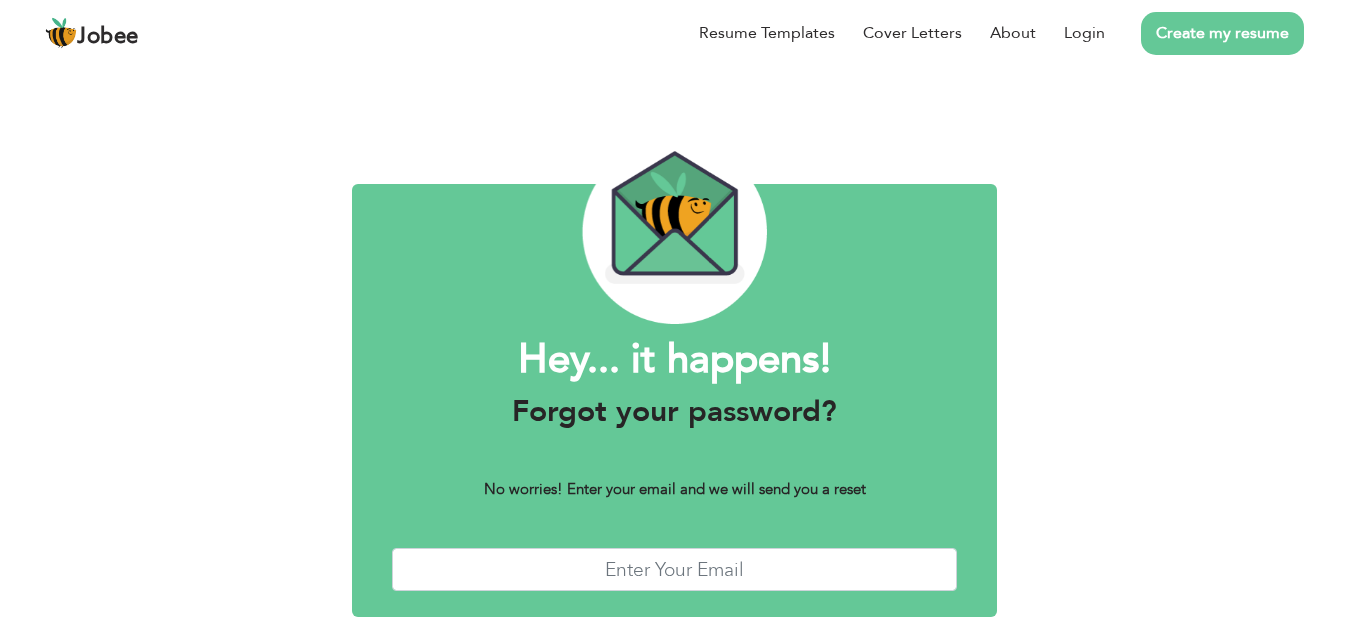 scroll, scrollTop: 0, scrollLeft: 0, axis: both 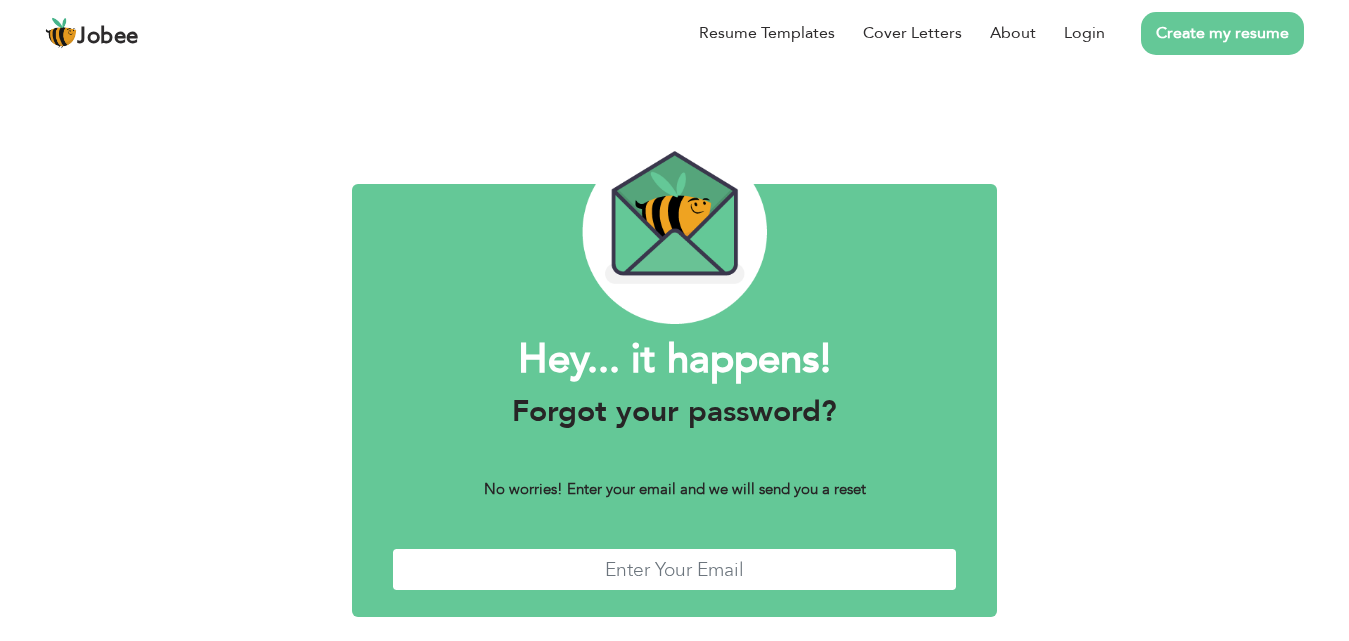 click at bounding box center [674, 569] 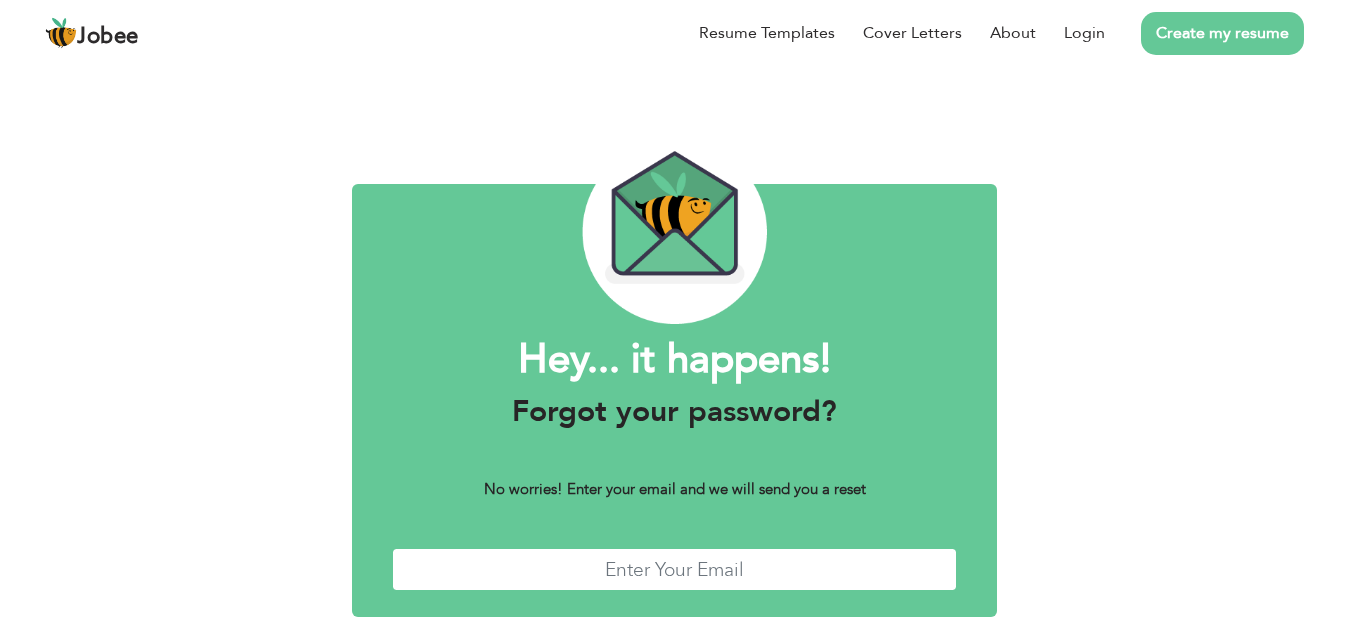 type on "[EMAIL]" 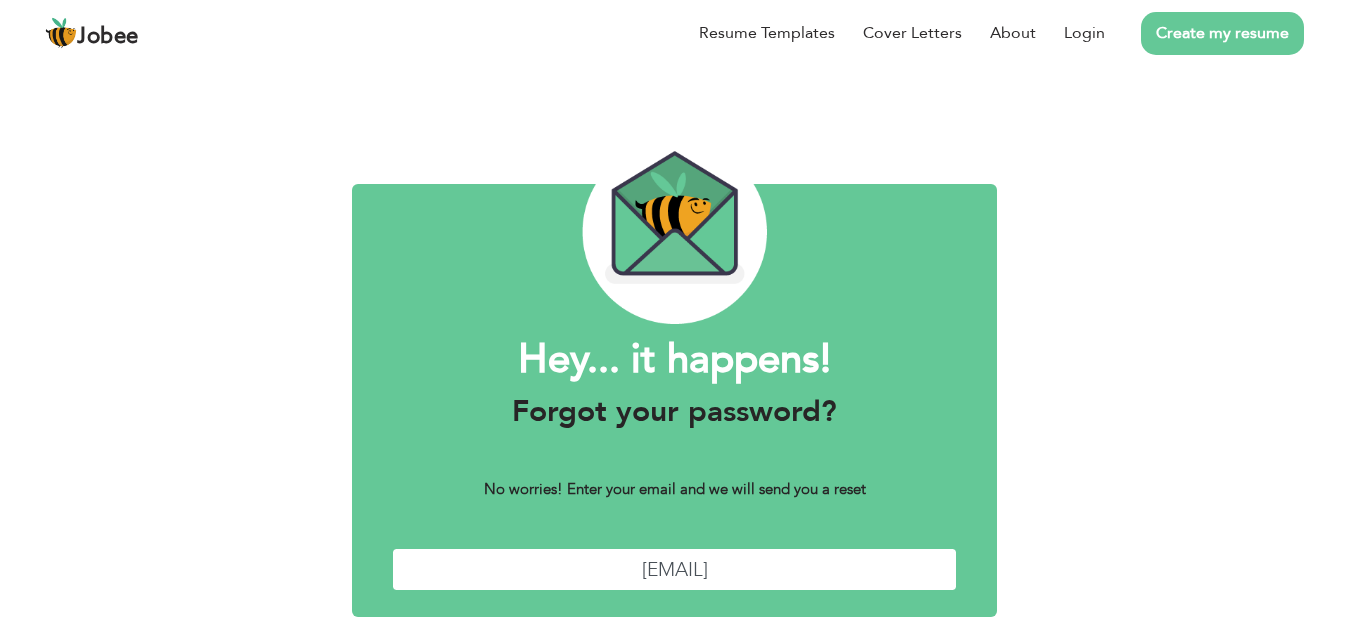 click on "Send" at bounding box center (789, 668) 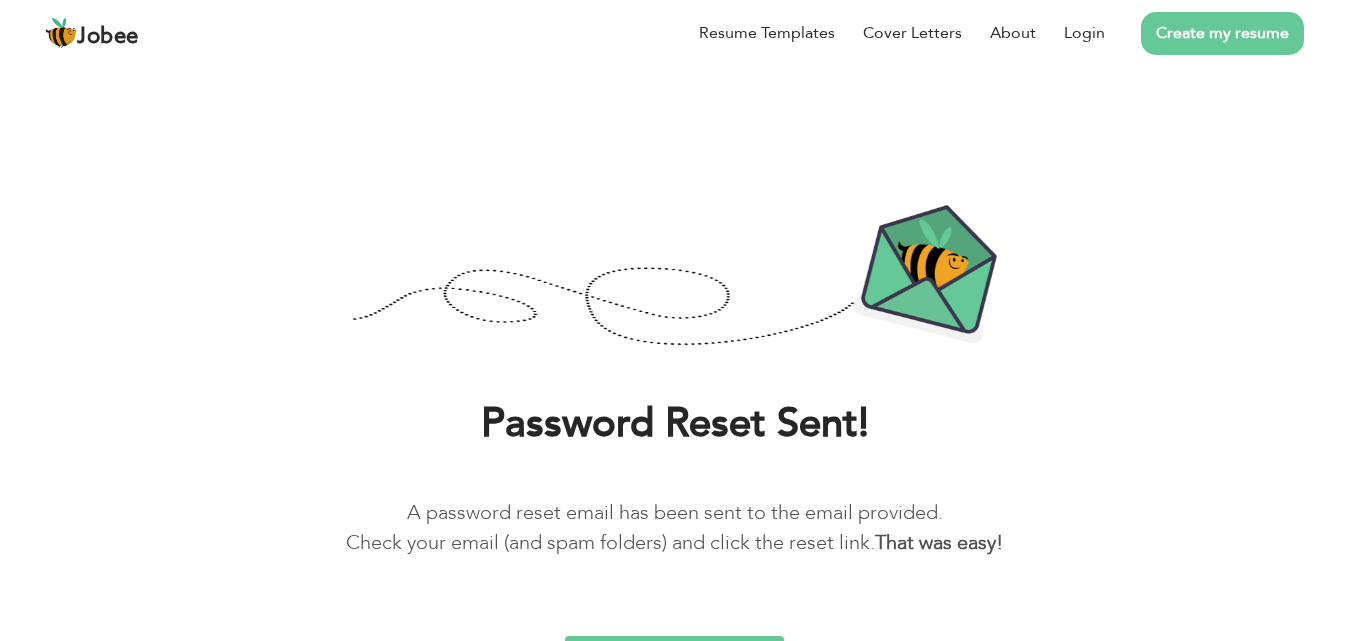 scroll, scrollTop: 0, scrollLeft: 0, axis: both 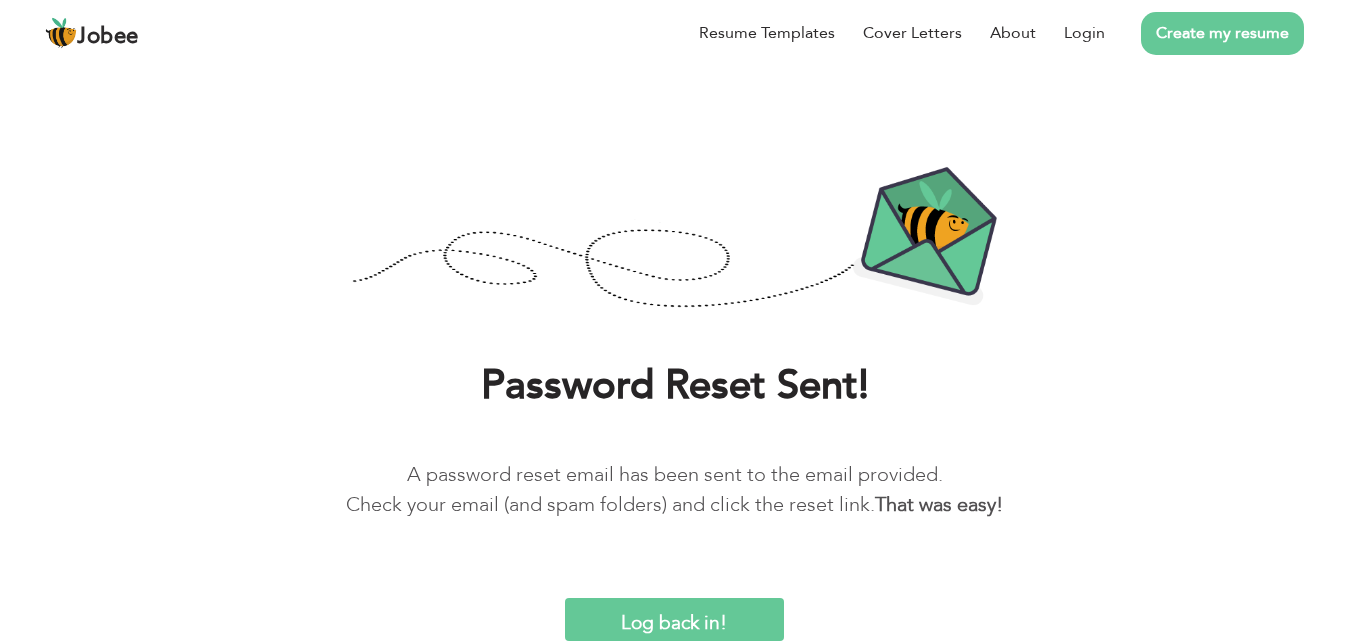 click on "Password Reset Sent!
A password reset email has been sent to the email provided.  Check your email (and spam folders) and click the reset link.  That was easy!
Log back in!" at bounding box center (674, 379) 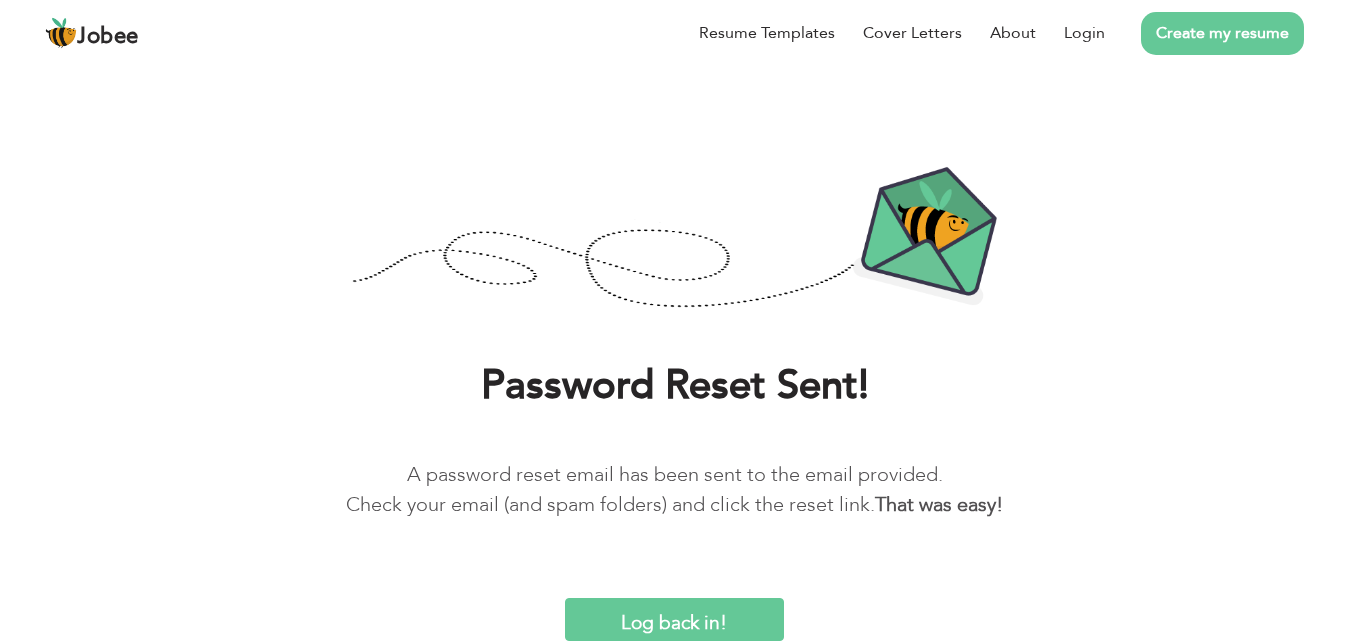 drag, startPoint x: 663, startPoint y: 609, endPoint x: 661, endPoint y: 594, distance: 15.132746 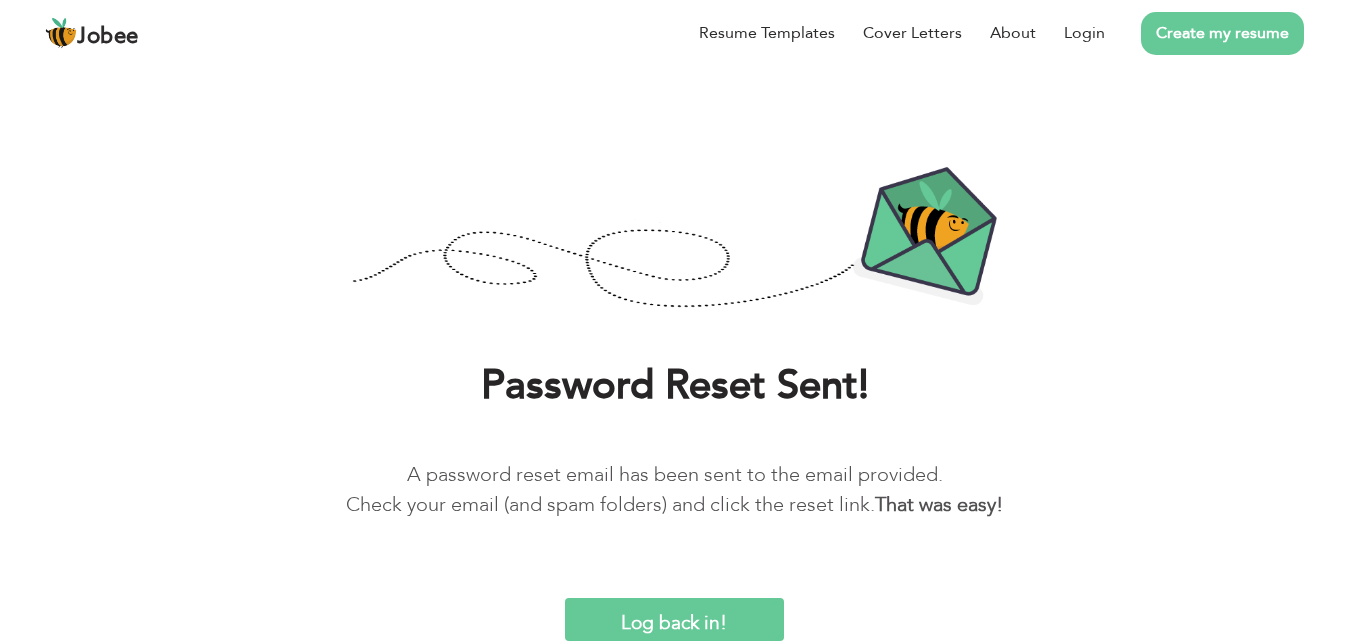 click on "A password reset email has been sent to the email provided.  Check your email (and spam folders) and click the reset link.  That was easy!" at bounding box center (674, 490) 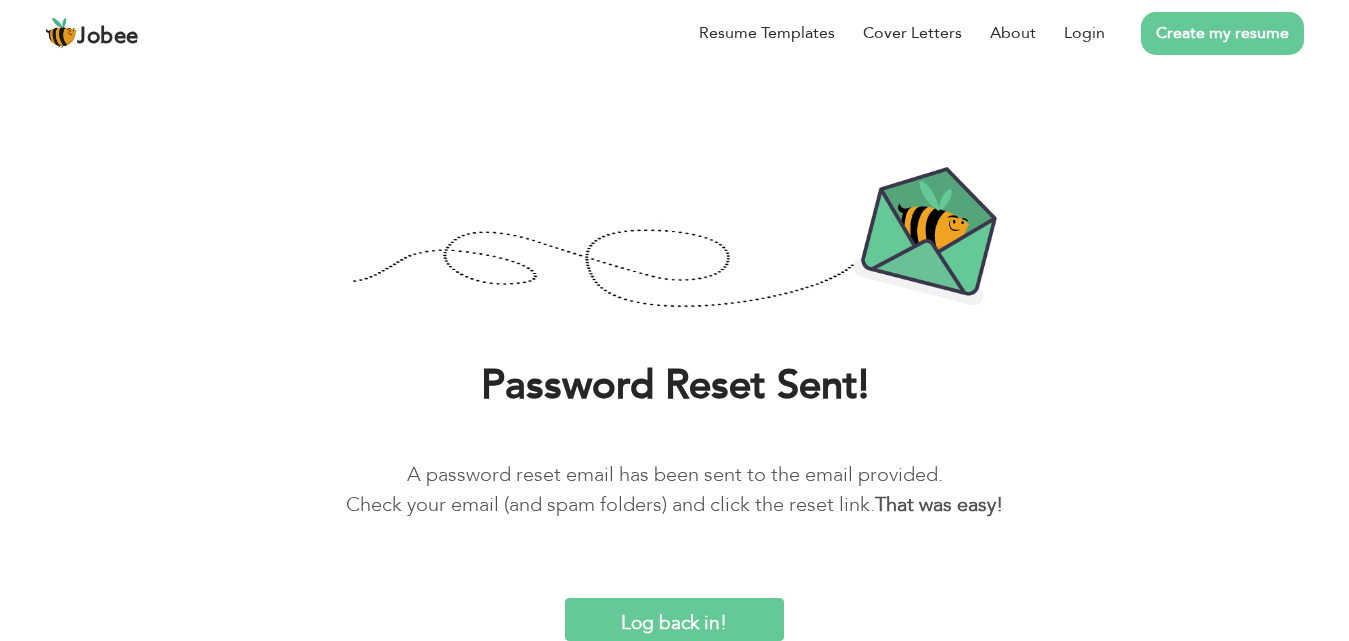 click on "Log back in!" at bounding box center [675, 619] 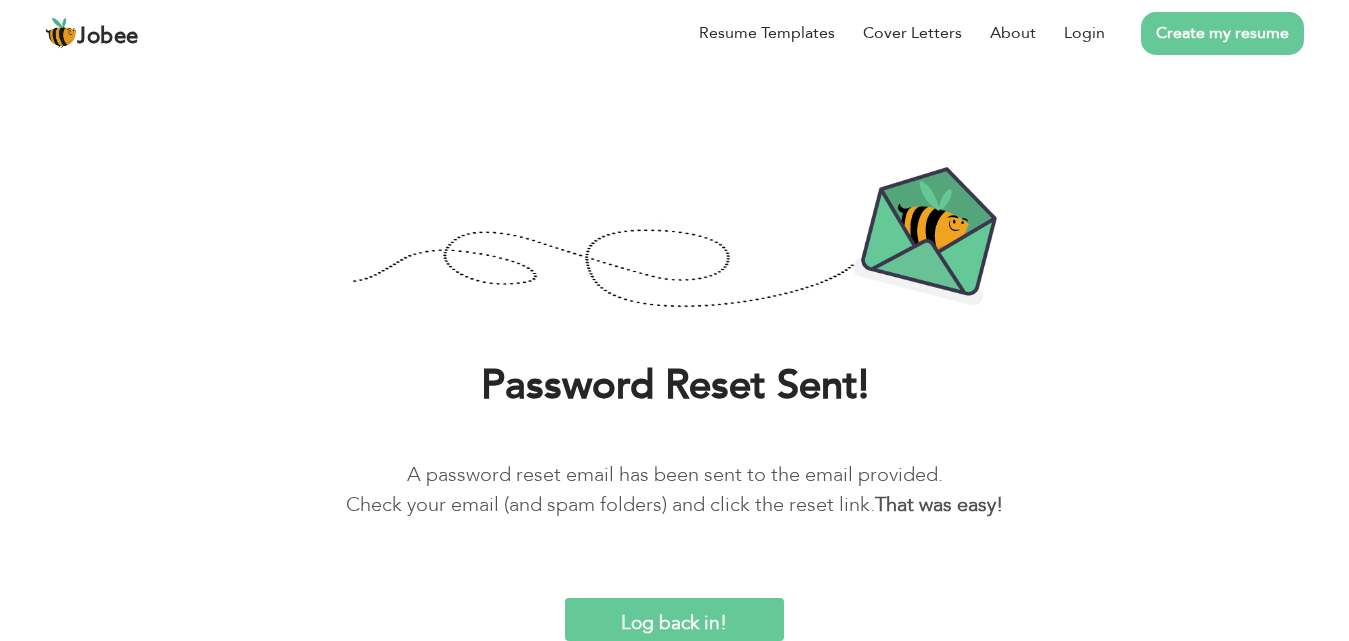 click on "Create my resume" at bounding box center (1222, 33) 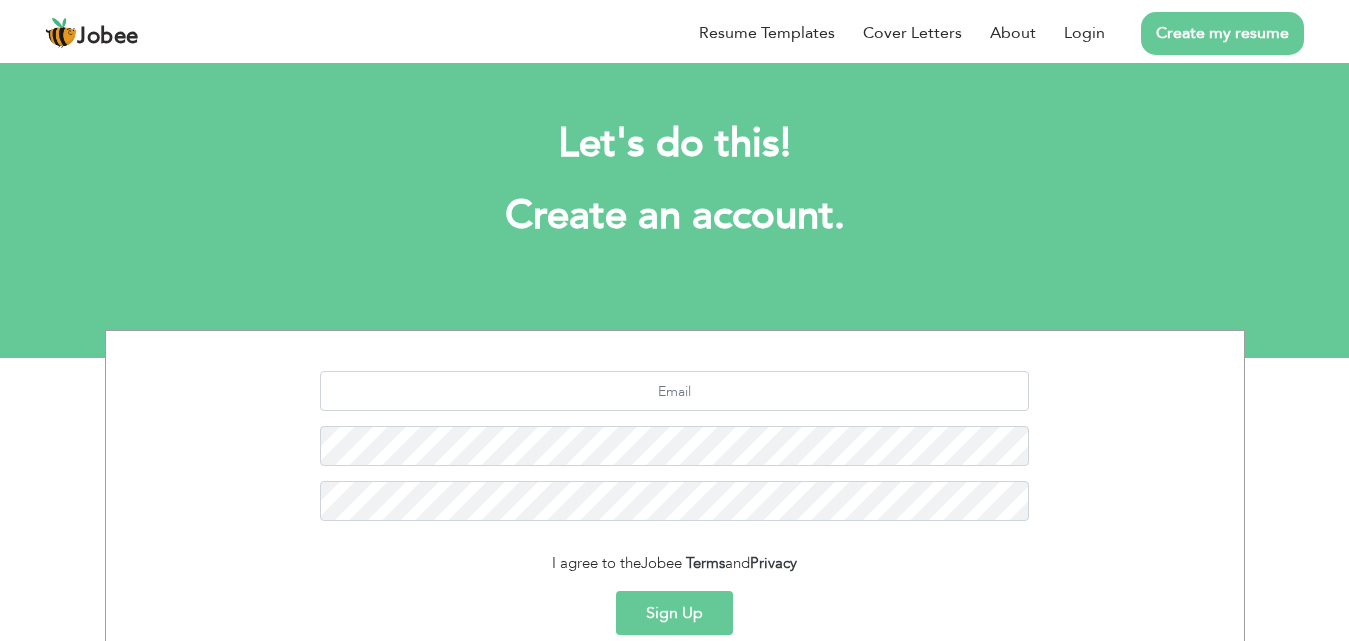 scroll, scrollTop: 0, scrollLeft: 0, axis: both 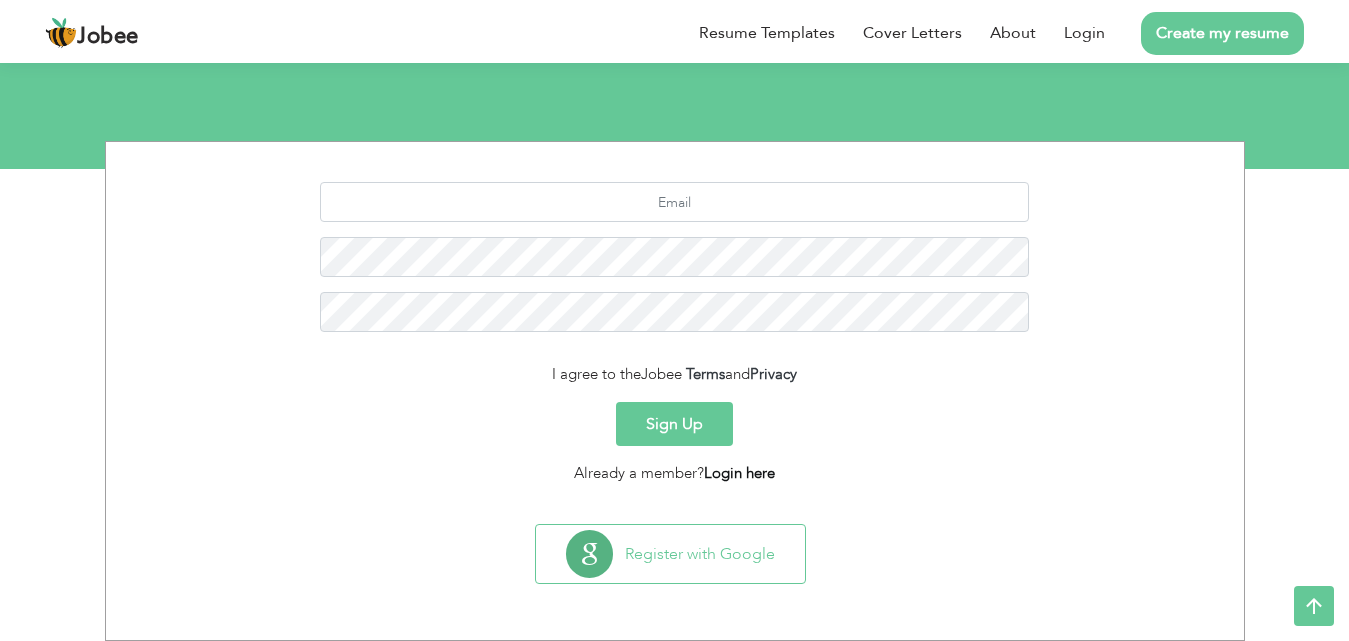 click on "Login here" at bounding box center [739, 473] 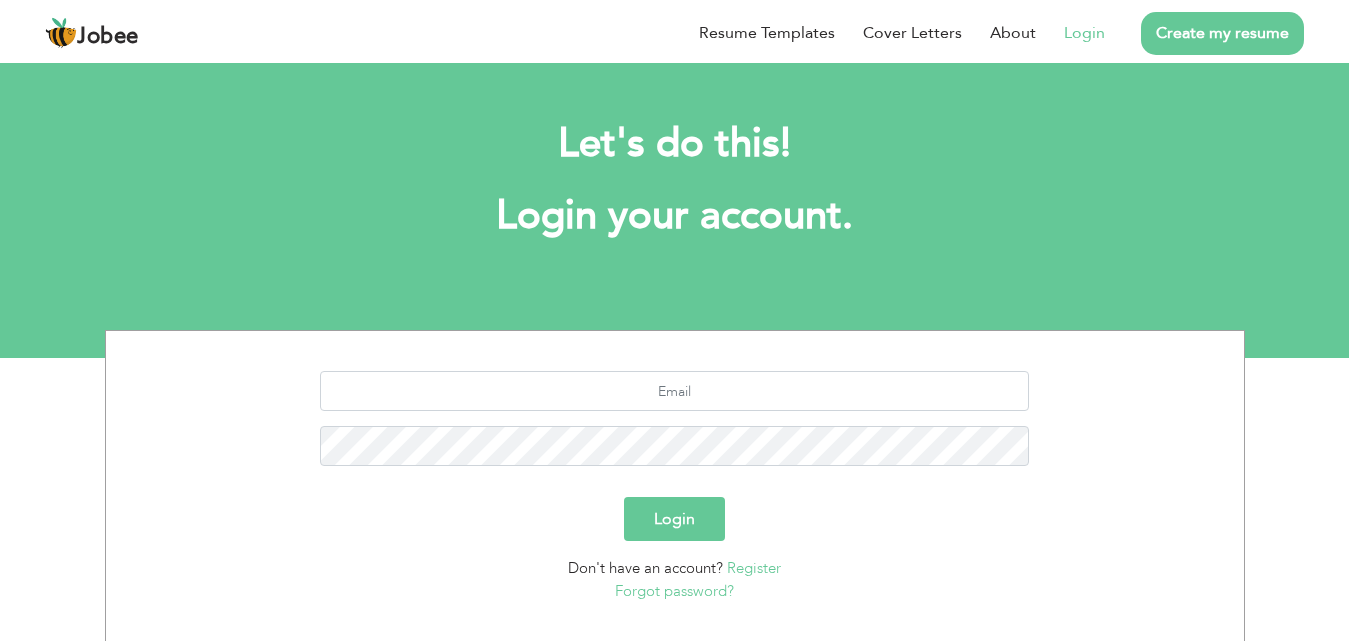 scroll, scrollTop: 0, scrollLeft: 0, axis: both 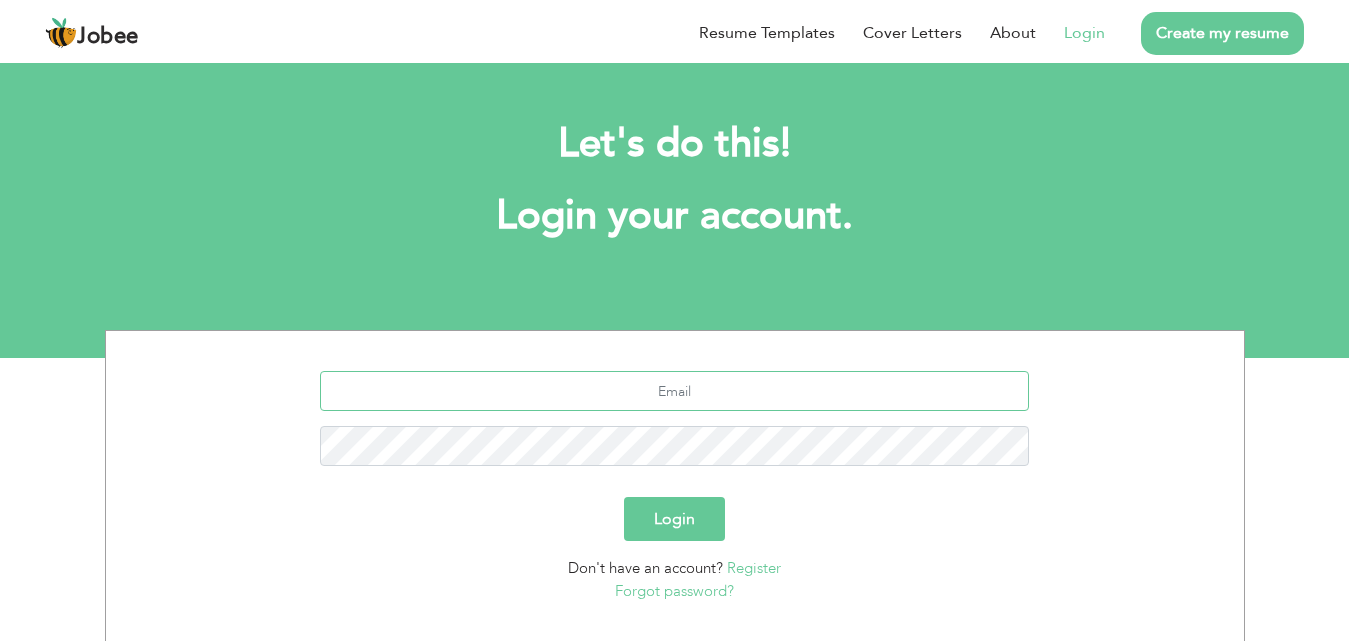 click at bounding box center [674, 391] 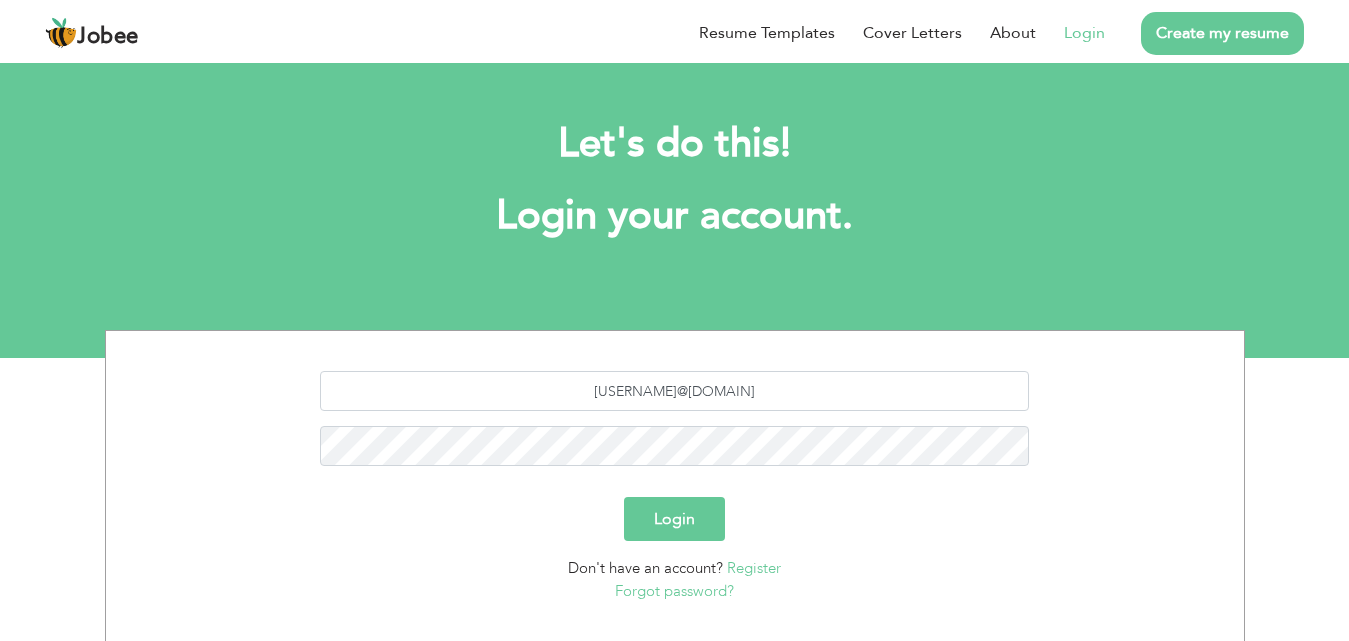 click on "Forgot password?" at bounding box center (674, 591) 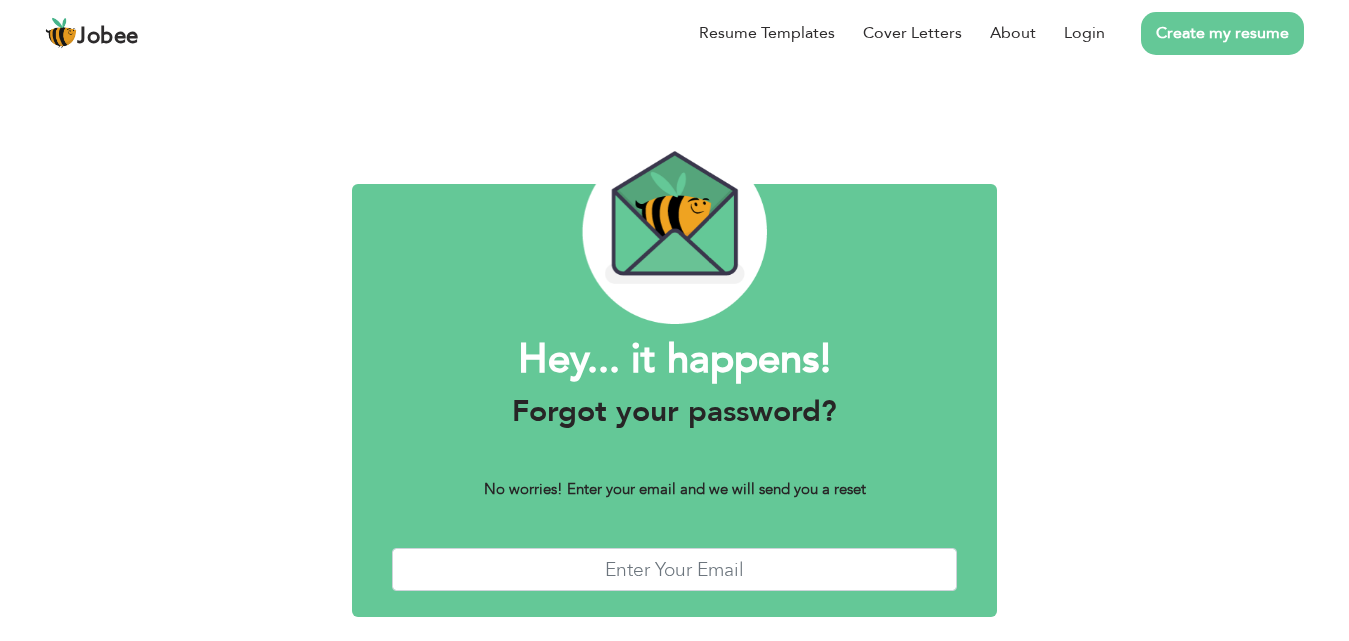 scroll, scrollTop: 0, scrollLeft: 0, axis: both 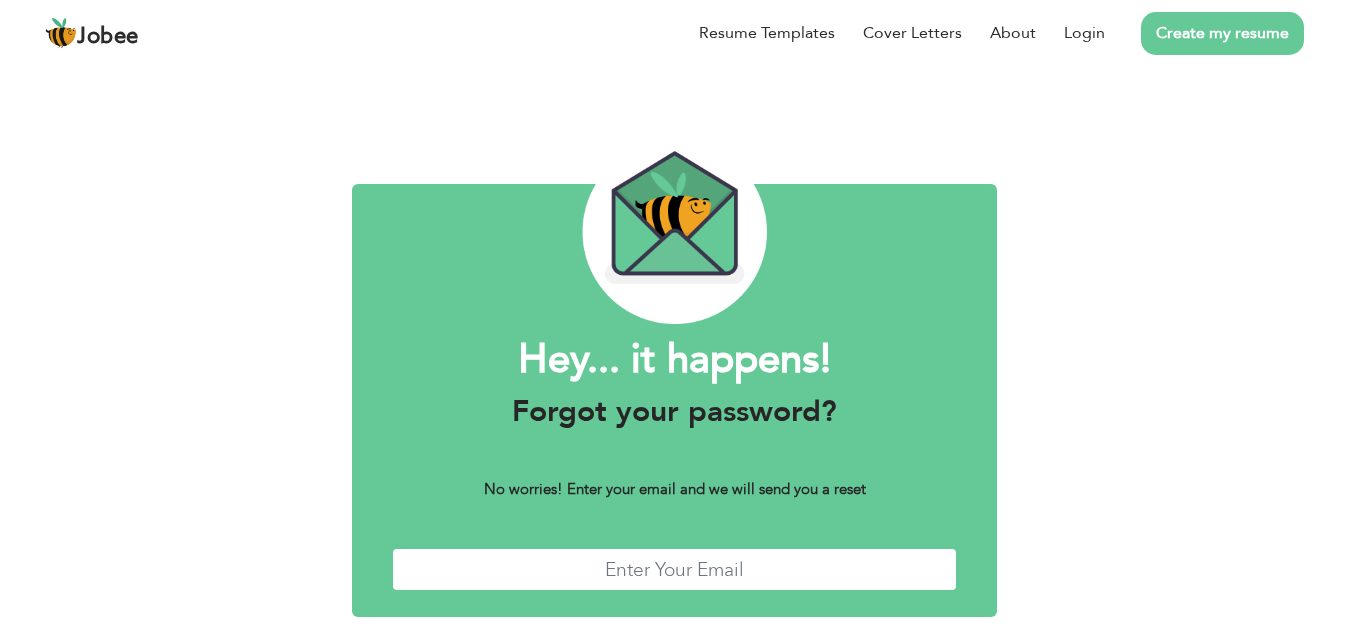 click at bounding box center [674, 569] 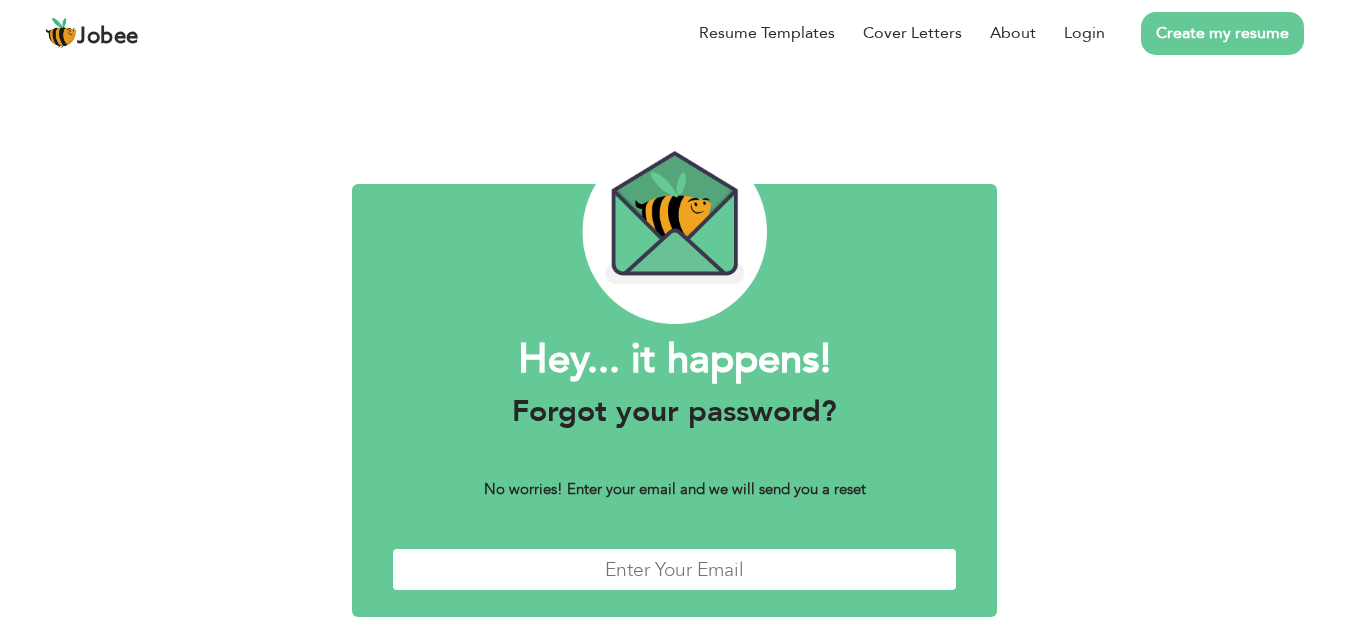 type on "aymenwajidq@gmail.com" 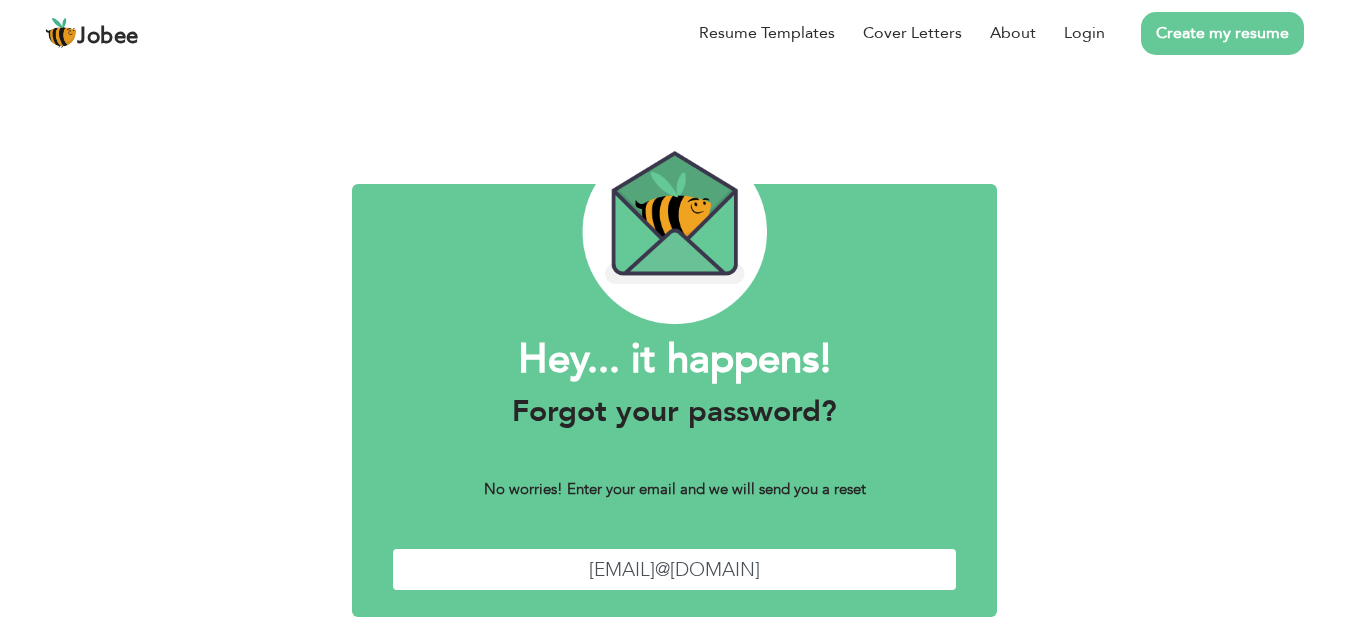 click on "Send" at bounding box center (789, 668) 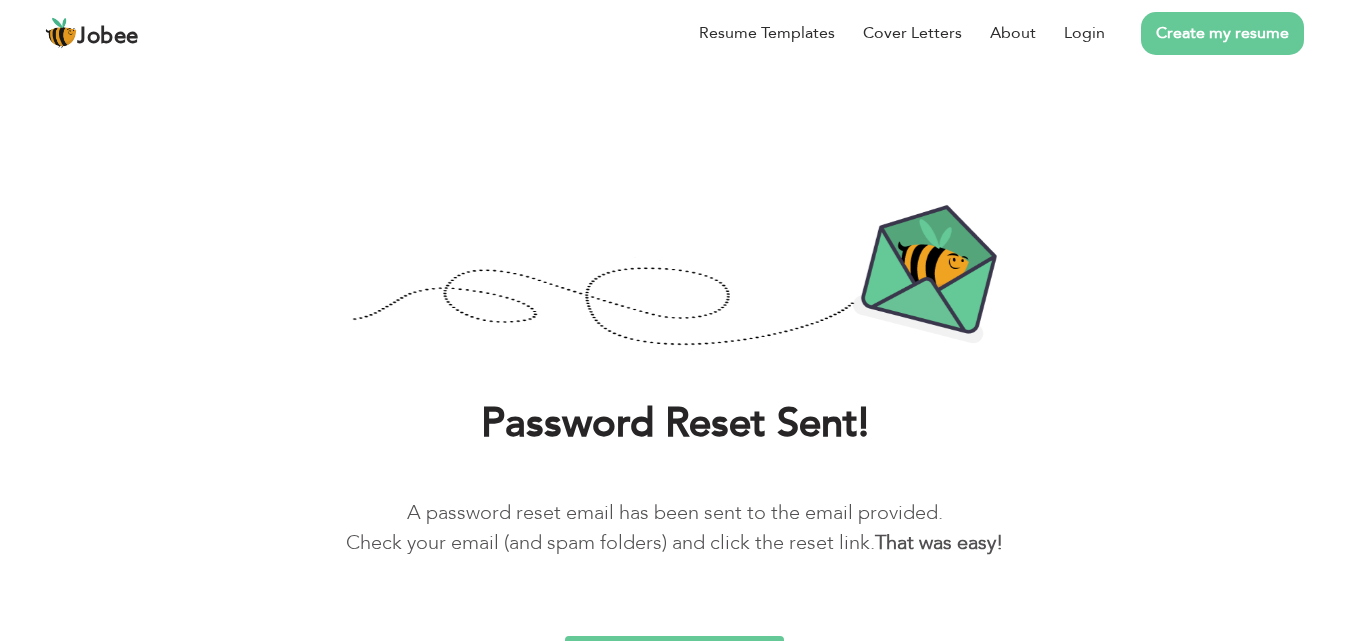 scroll, scrollTop: 0, scrollLeft: 0, axis: both 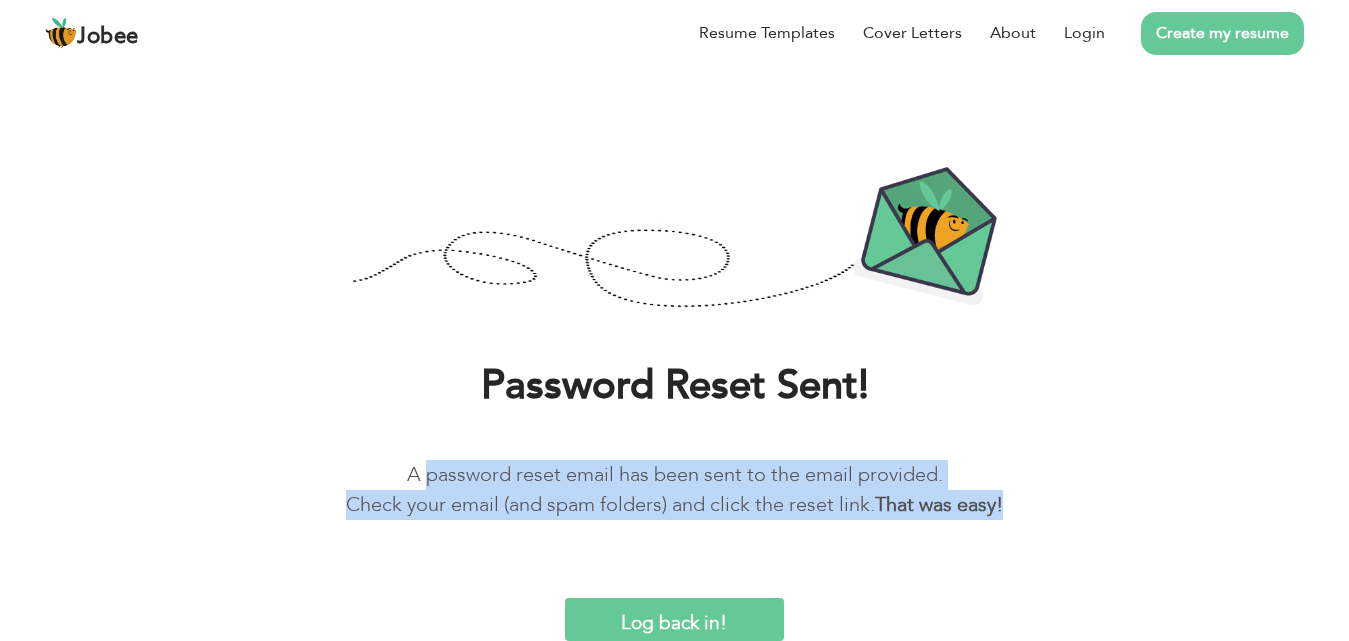 drag, startPoint x: 428, startPoint y: 469, endPoint x: 1091, endPoint y: 489, distance: 663.3016 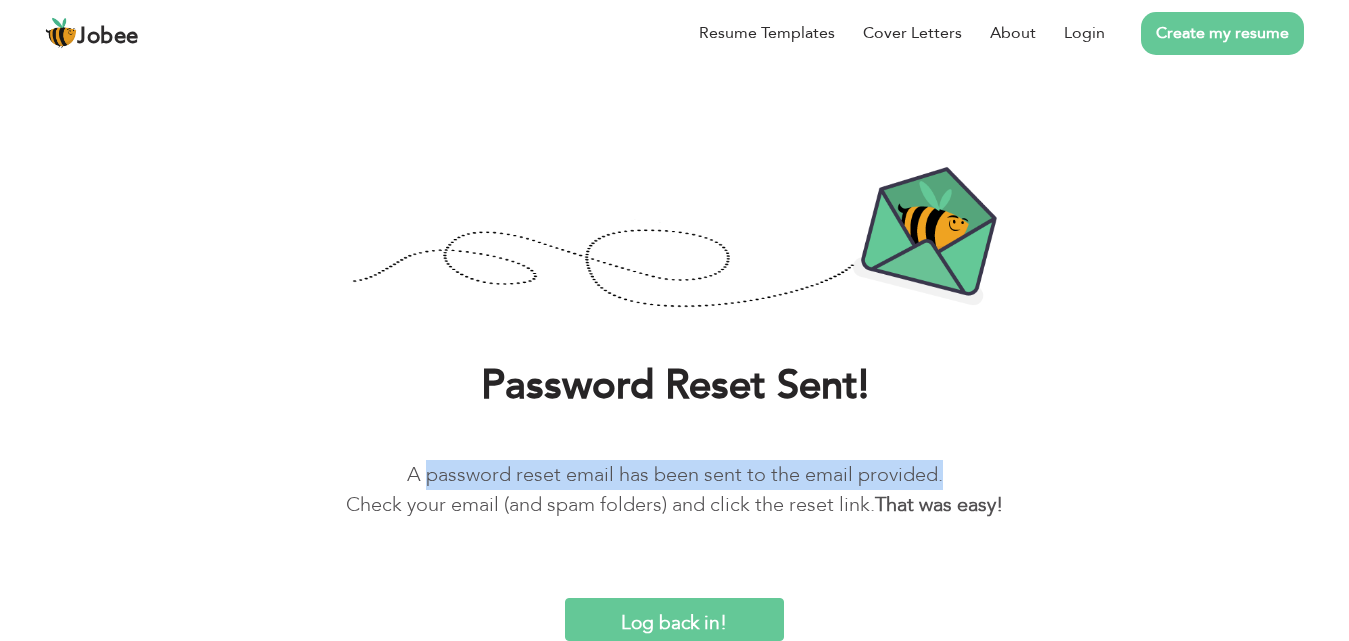 click on "Log back in!" at bounding box center (675, 619) 